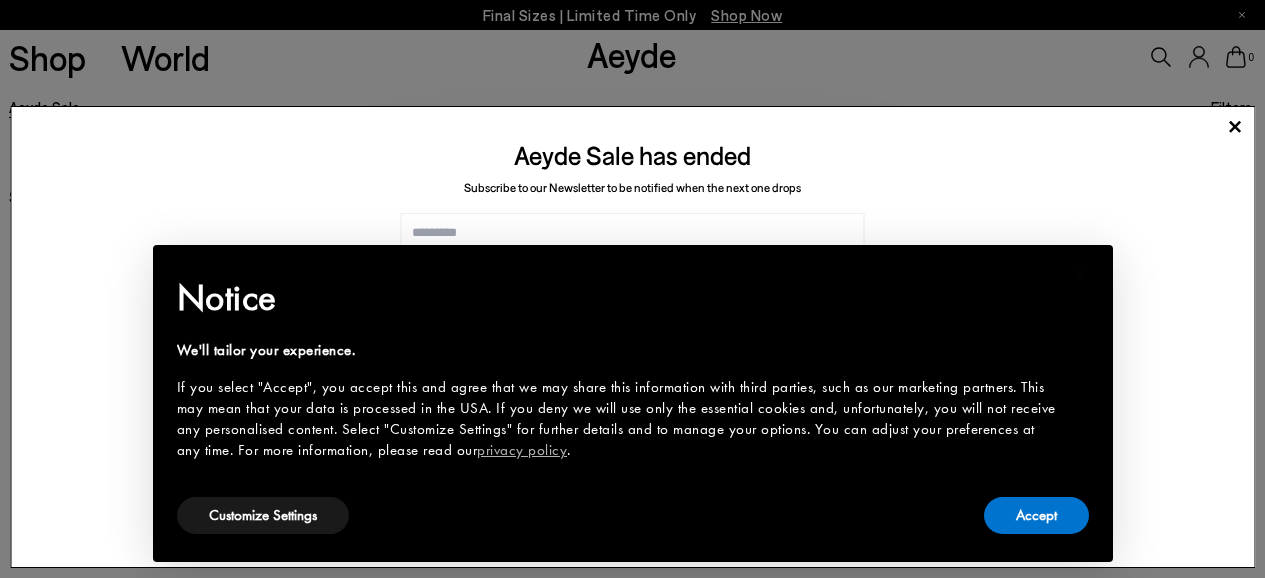 scroll, scrollTop: 0, scrollLeft: 0, axis: both 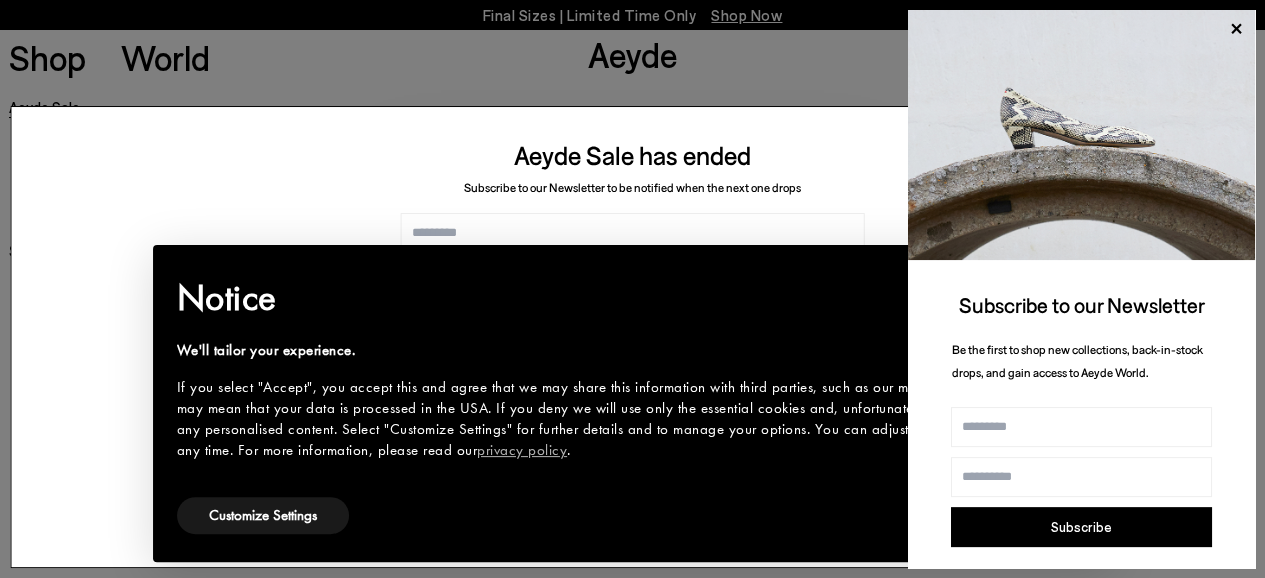 click on "Subscribe" at bounding box center (1081, 527) 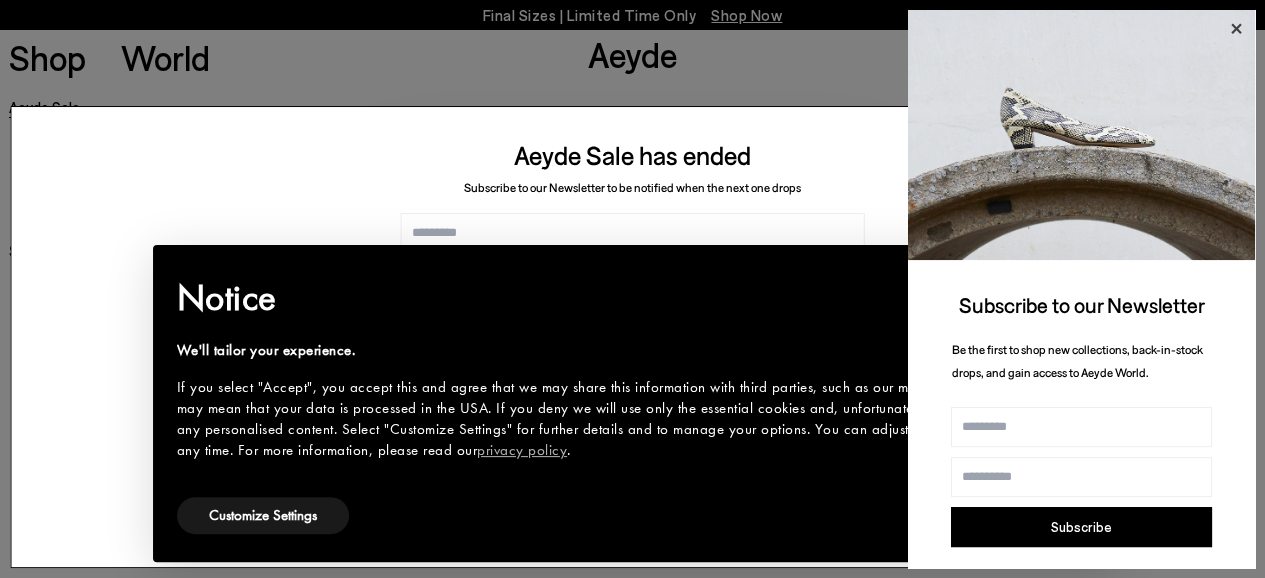 click 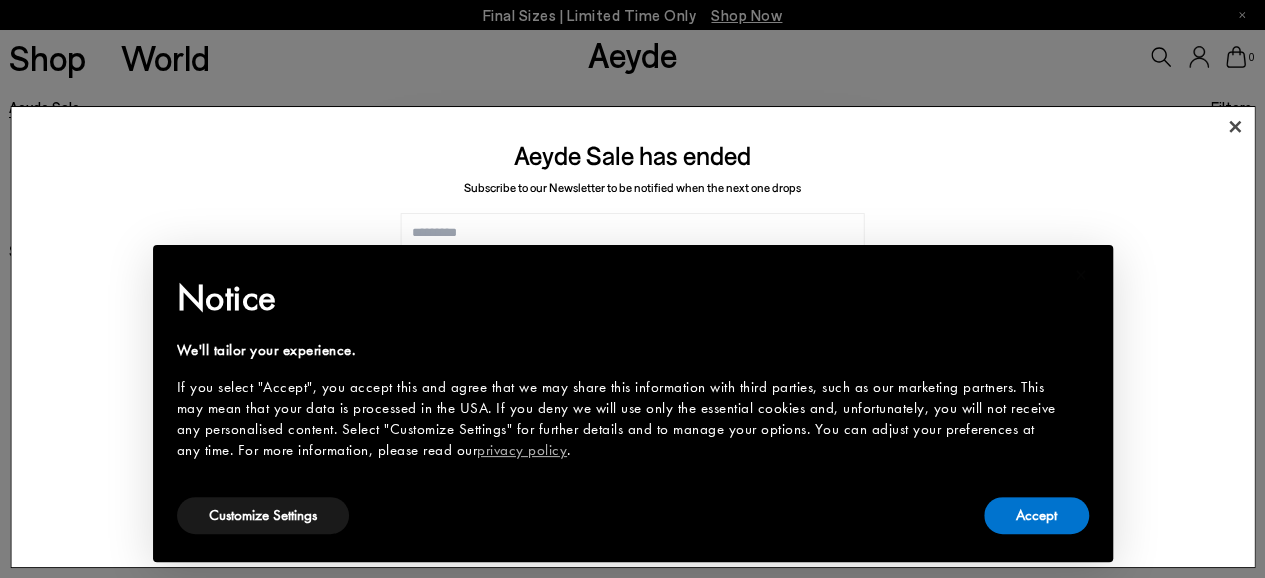 click 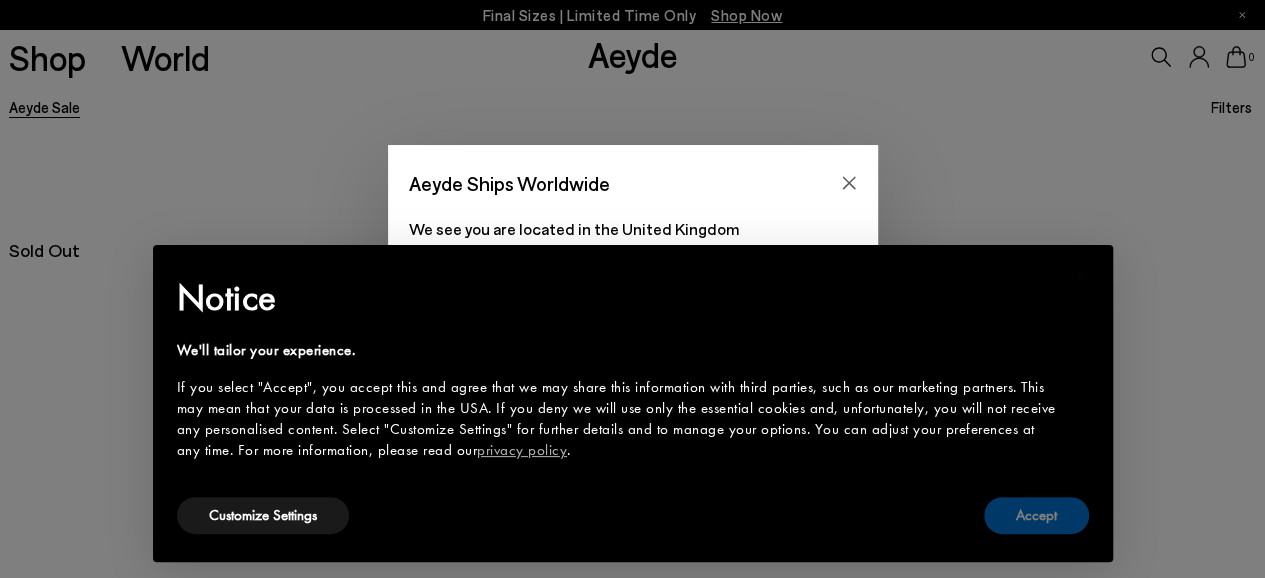 click on "Accept" at bounding box center [1036, 515] 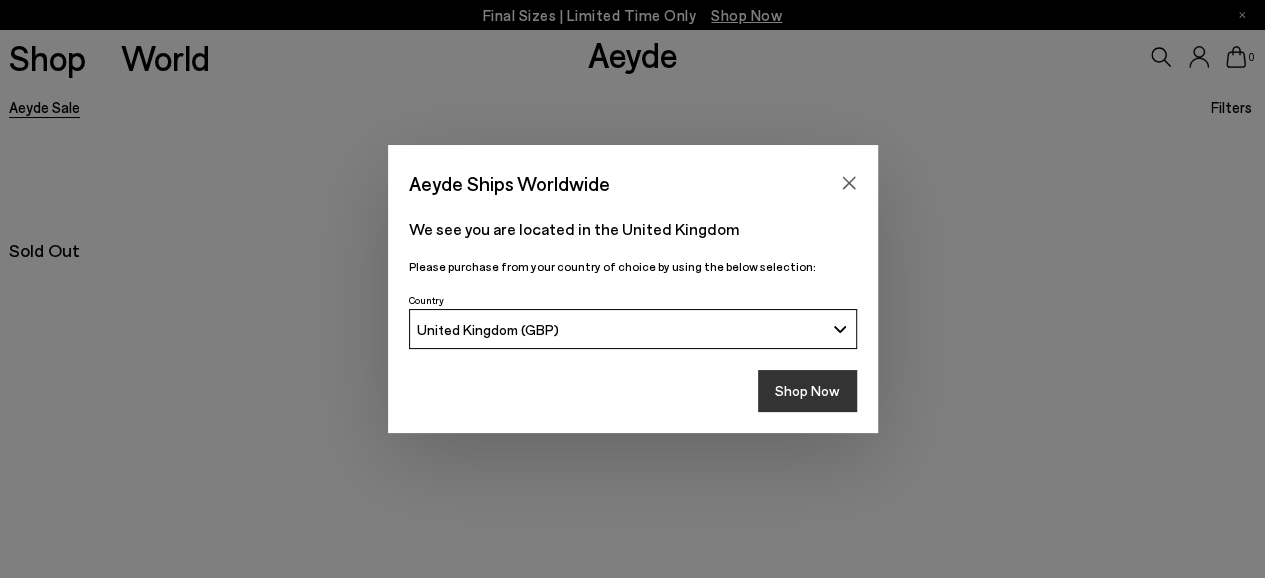 click on "Shop Now" at bounding box center (807, 391) 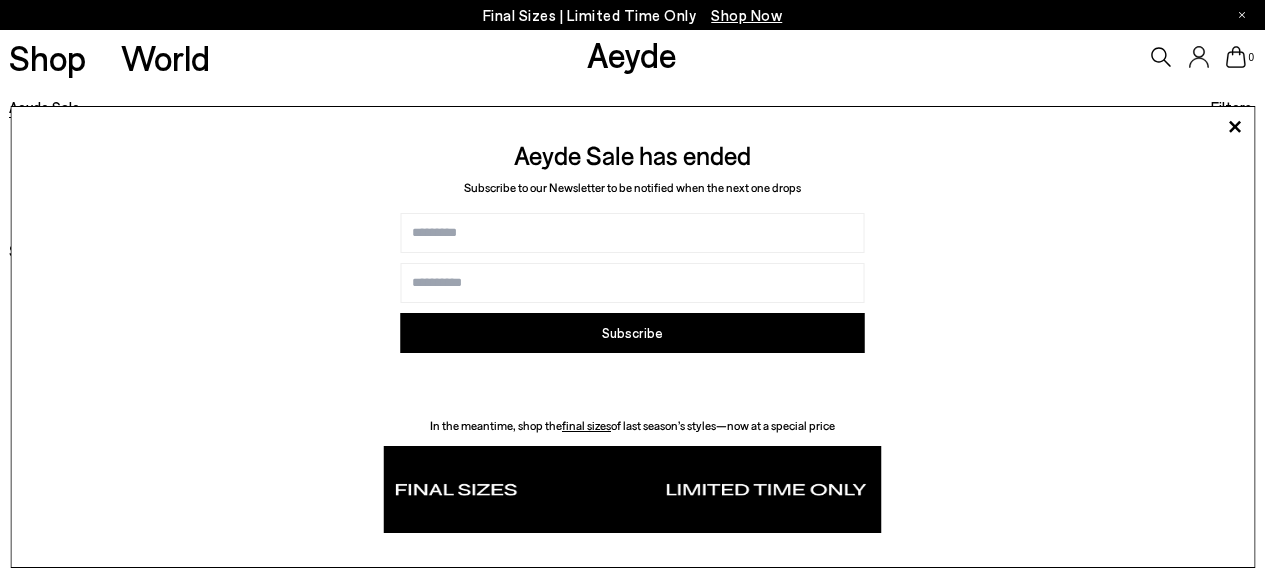 scroll, scrollTop: 0, scrollLeft: 0, axis: both 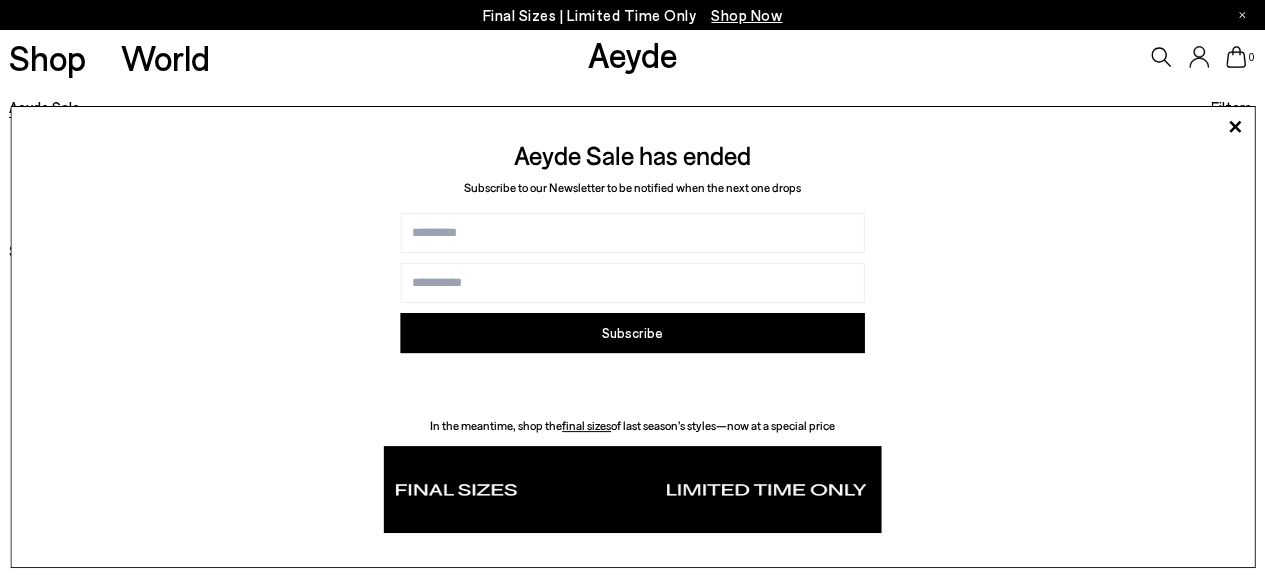 click on "Shop Now" at bounding box center (746, 15) 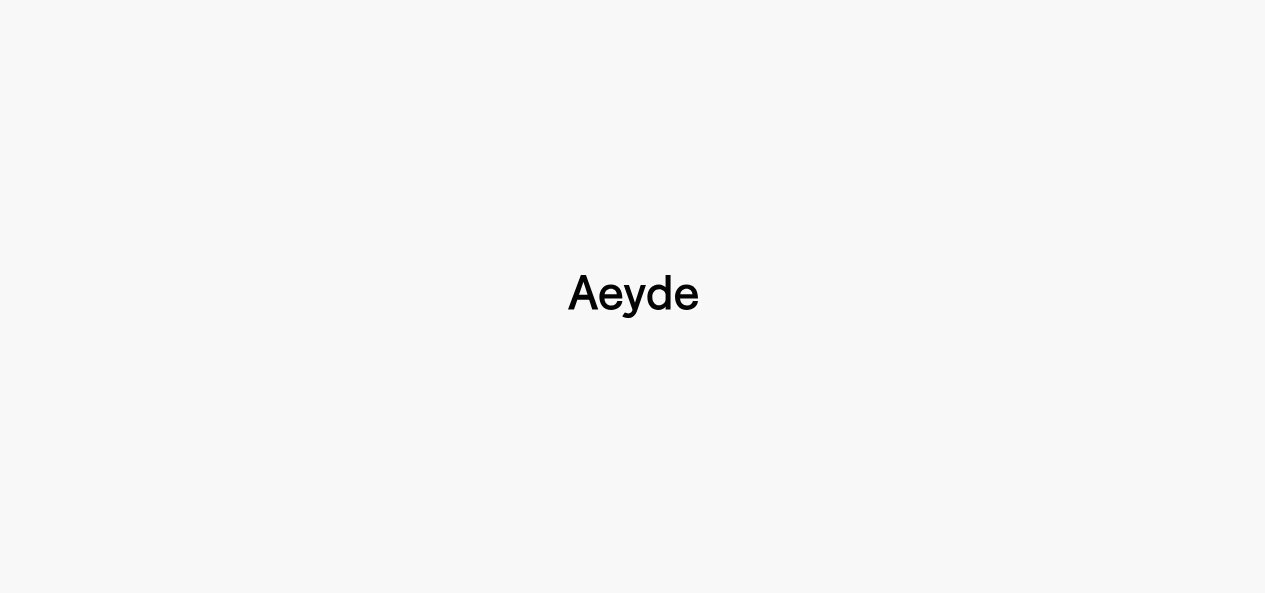 type 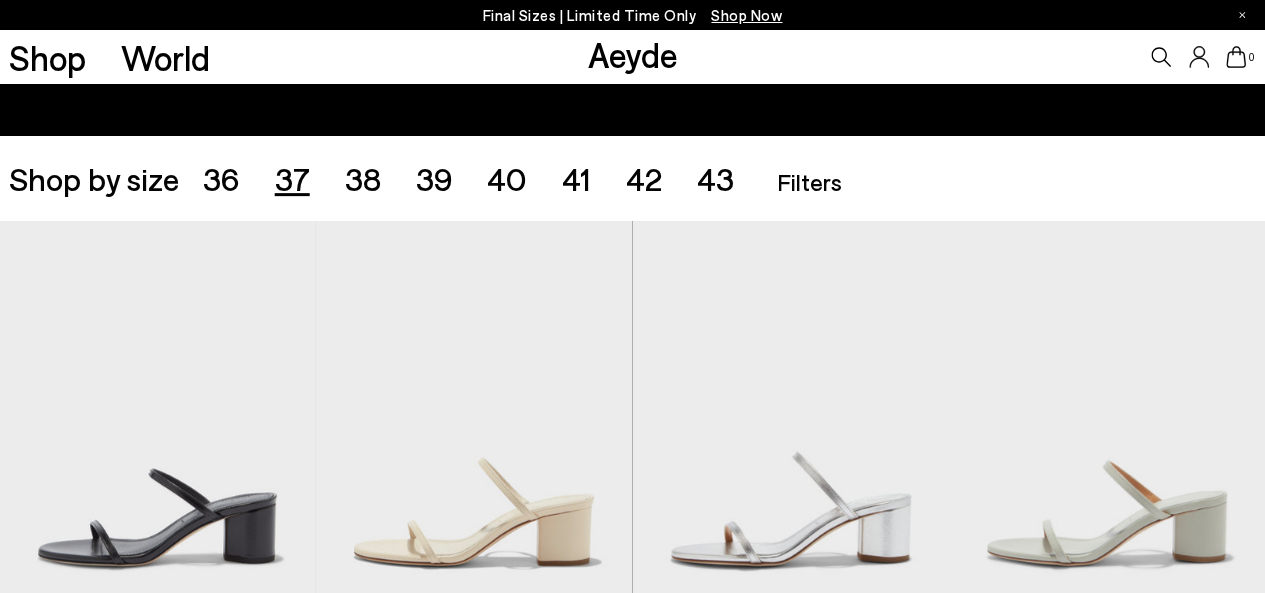 click on "37" at bounding box center [292, 178] 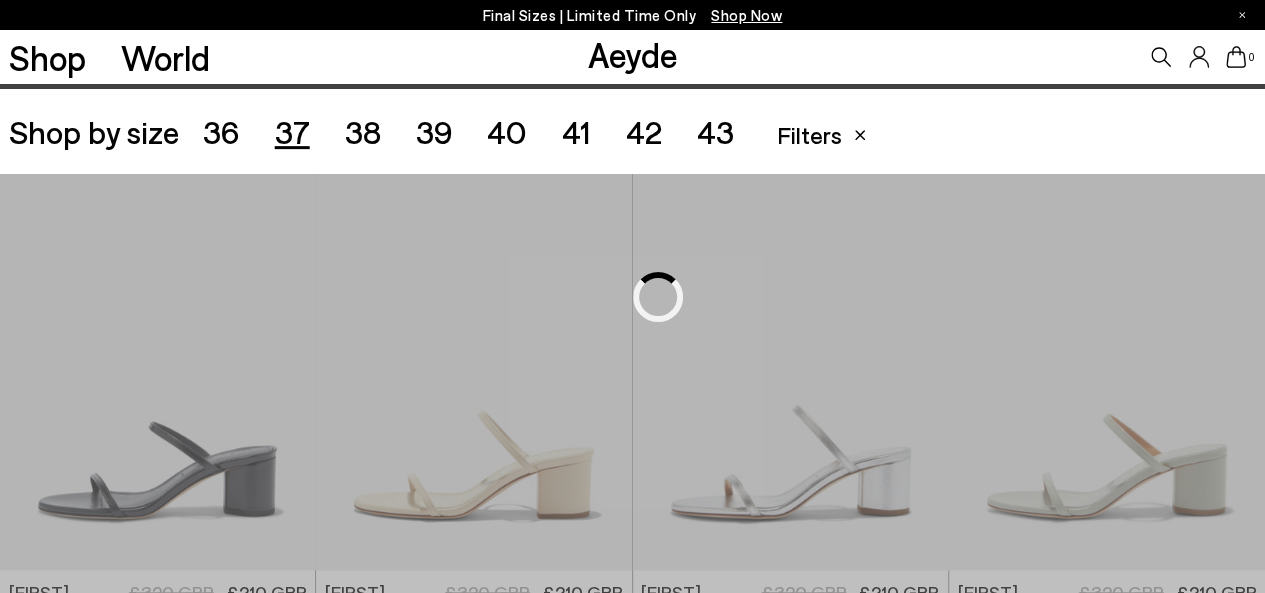scroll, scrollTop: 352, scrollLeft: 0, axis: vertical 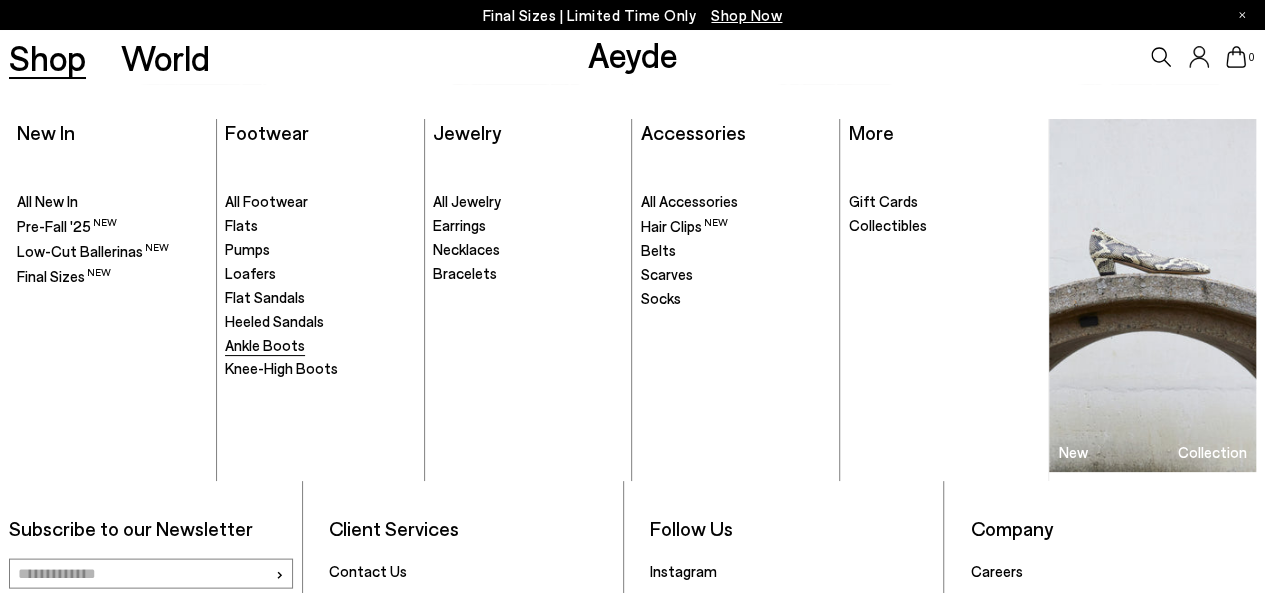 click on "Ankle Boots" at bounding box center [265, 345] 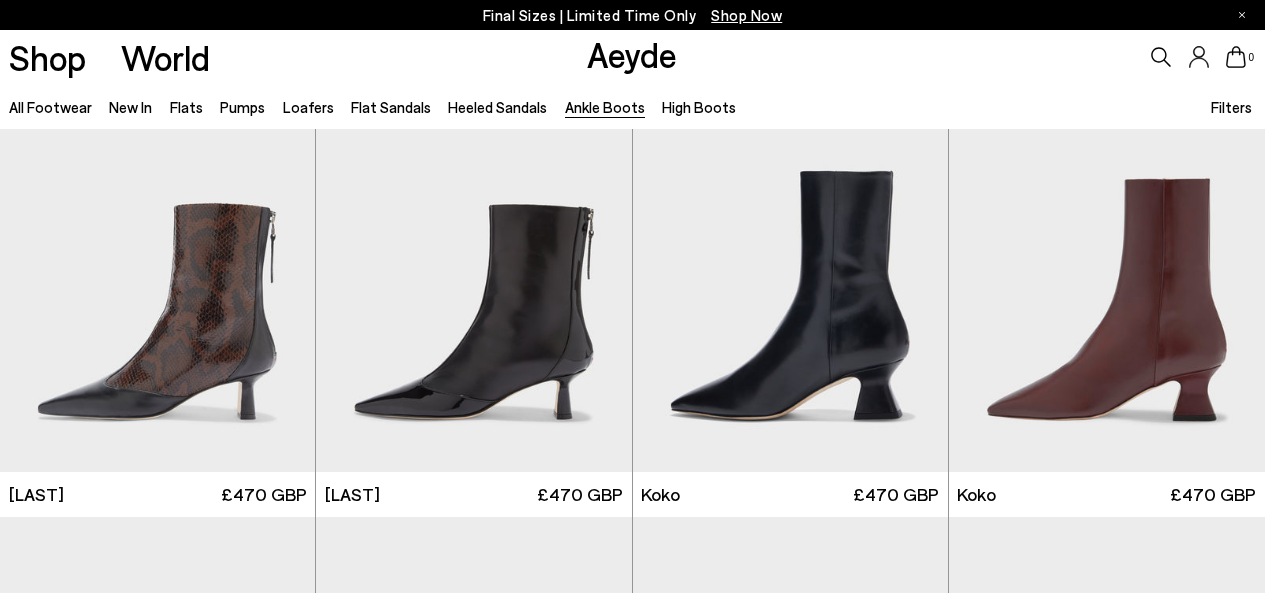 scroll, scrollTop: 0, scrollLeft: 0, axis: both 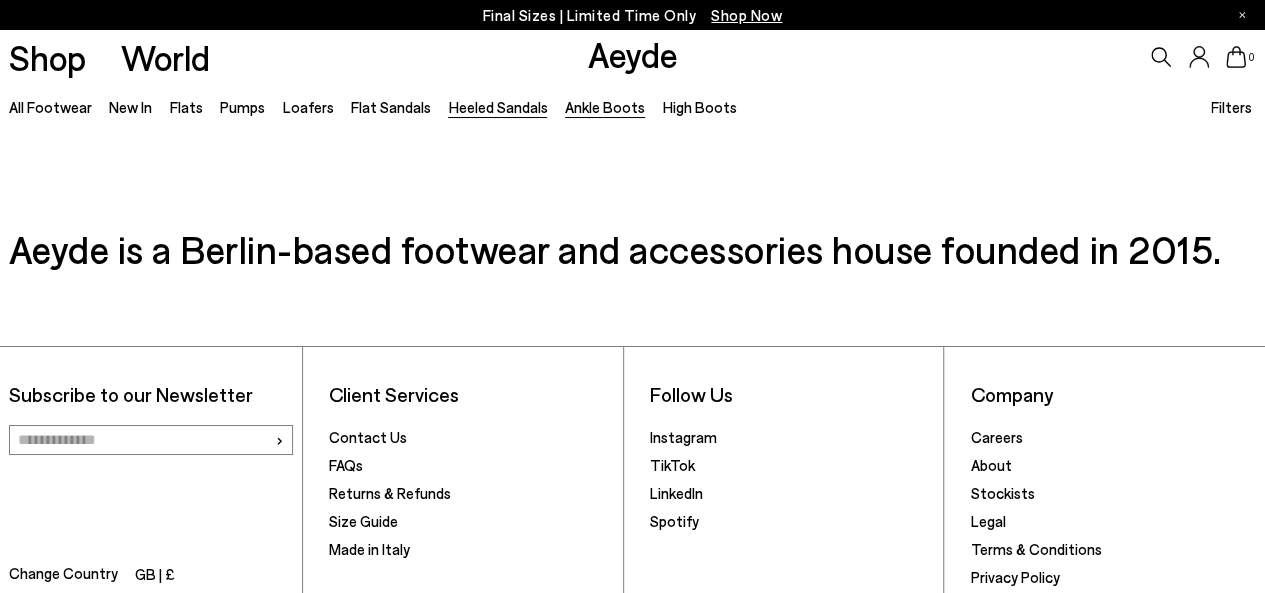 click on "Heeled Sandals" at bounding box center [497, 107] 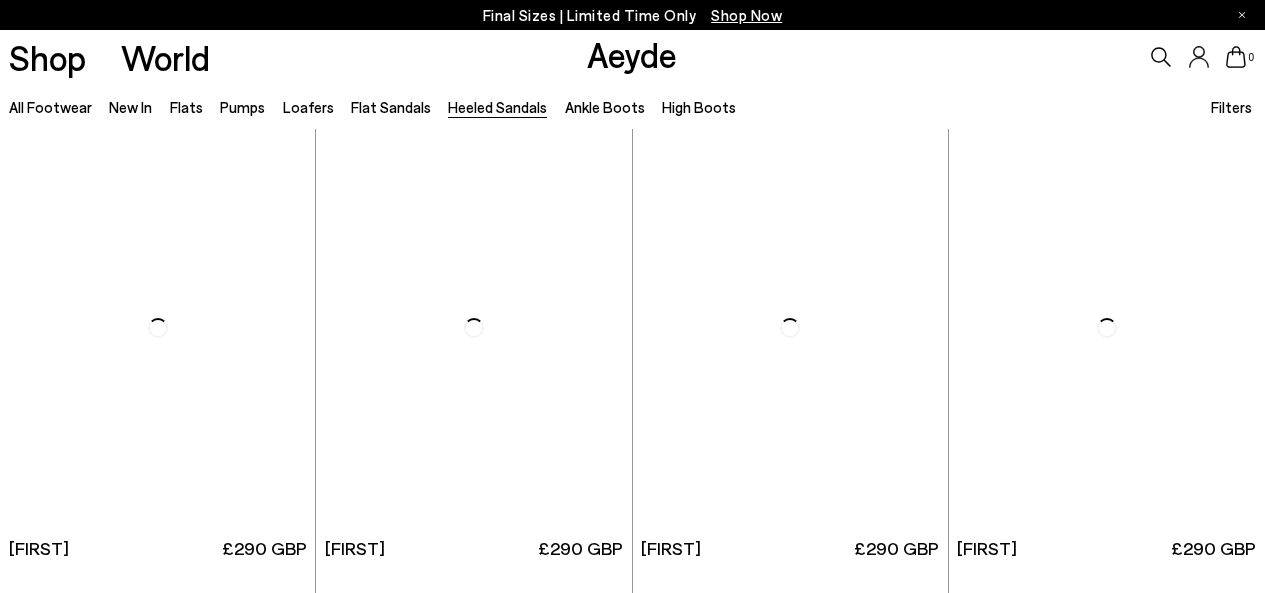scroll, scrollTop: 0, scrollLeft: 0, axis: both 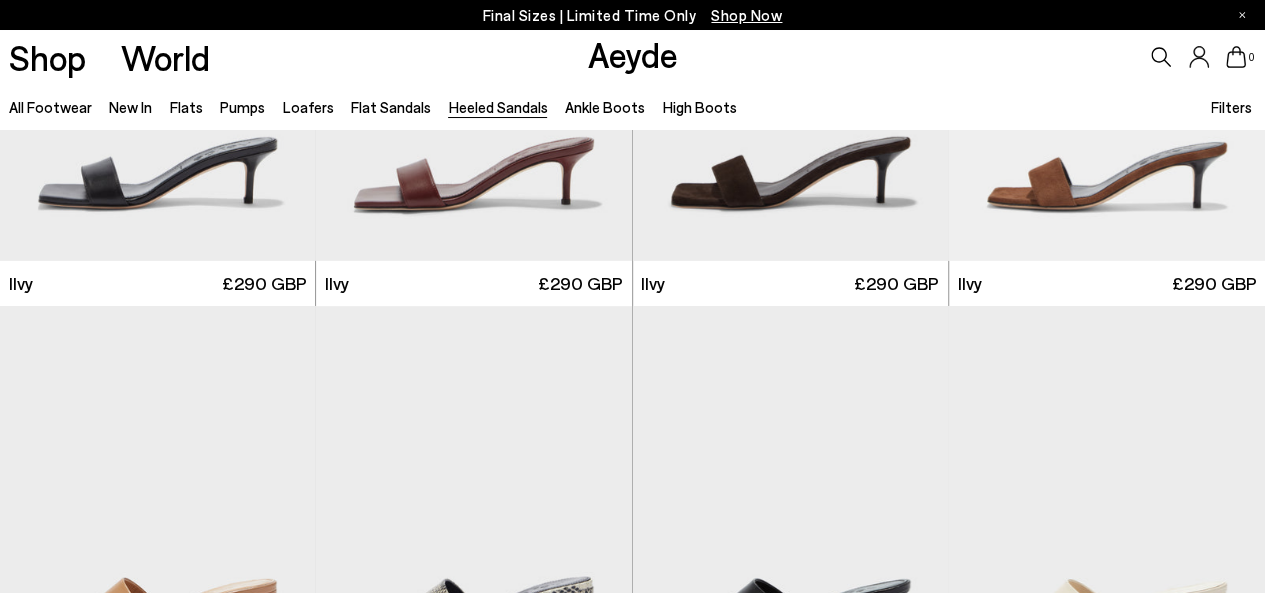 click at bounding box center [474, 504] 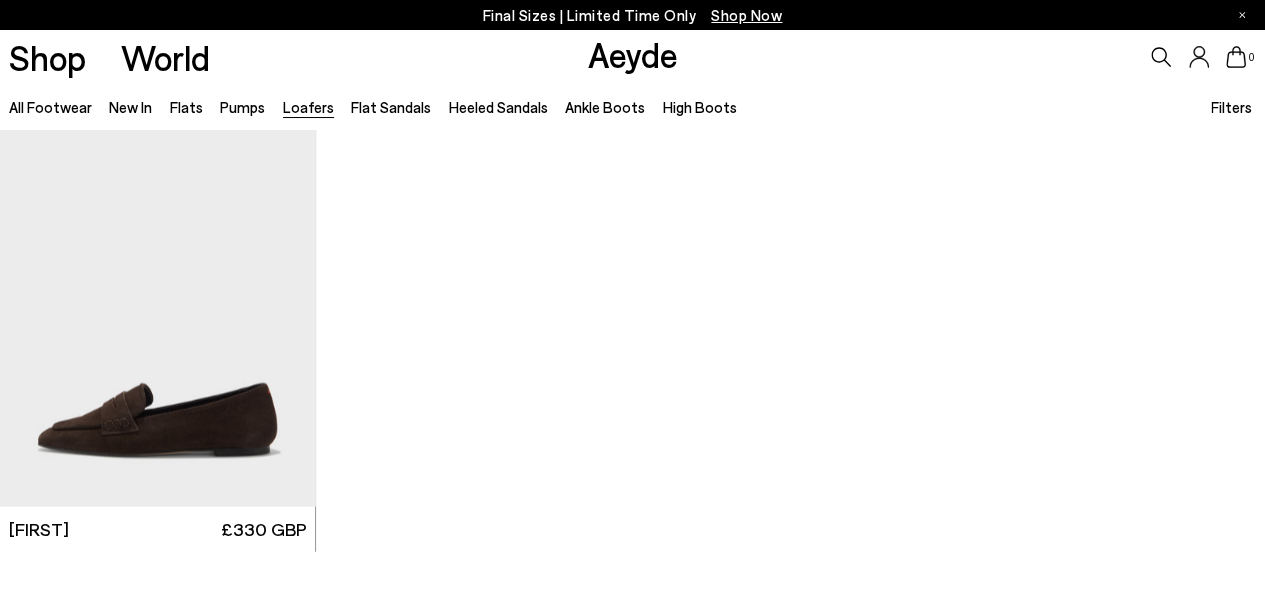 scroll, scrollTop: 2229, scrollLeft: 0, axis: vertical 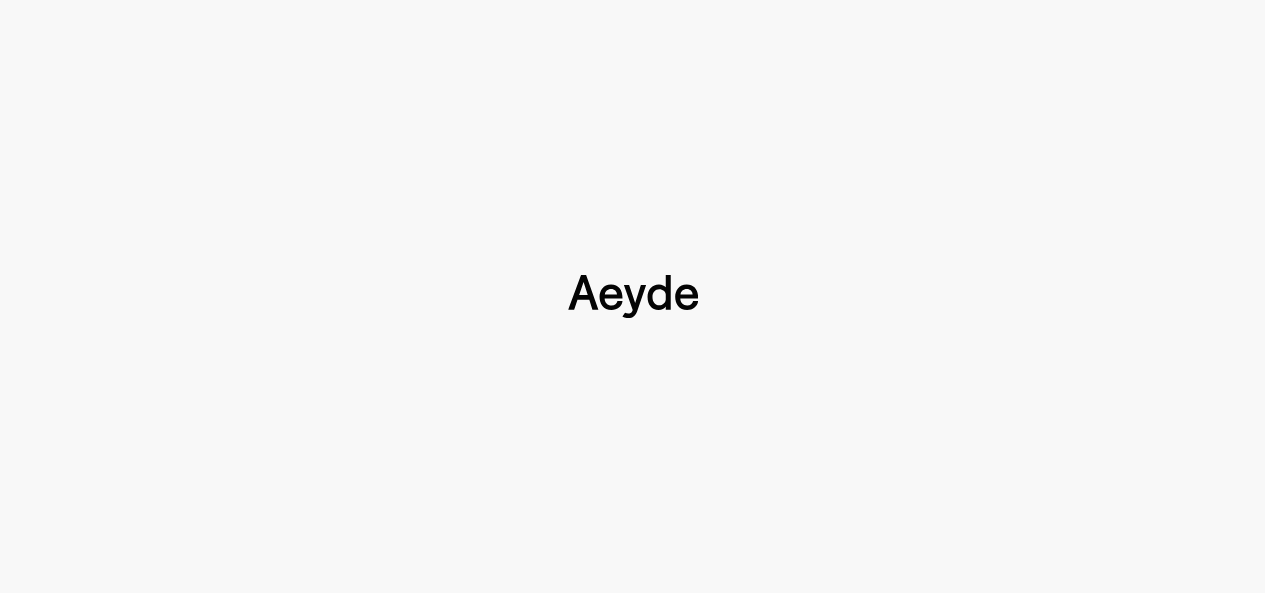 type 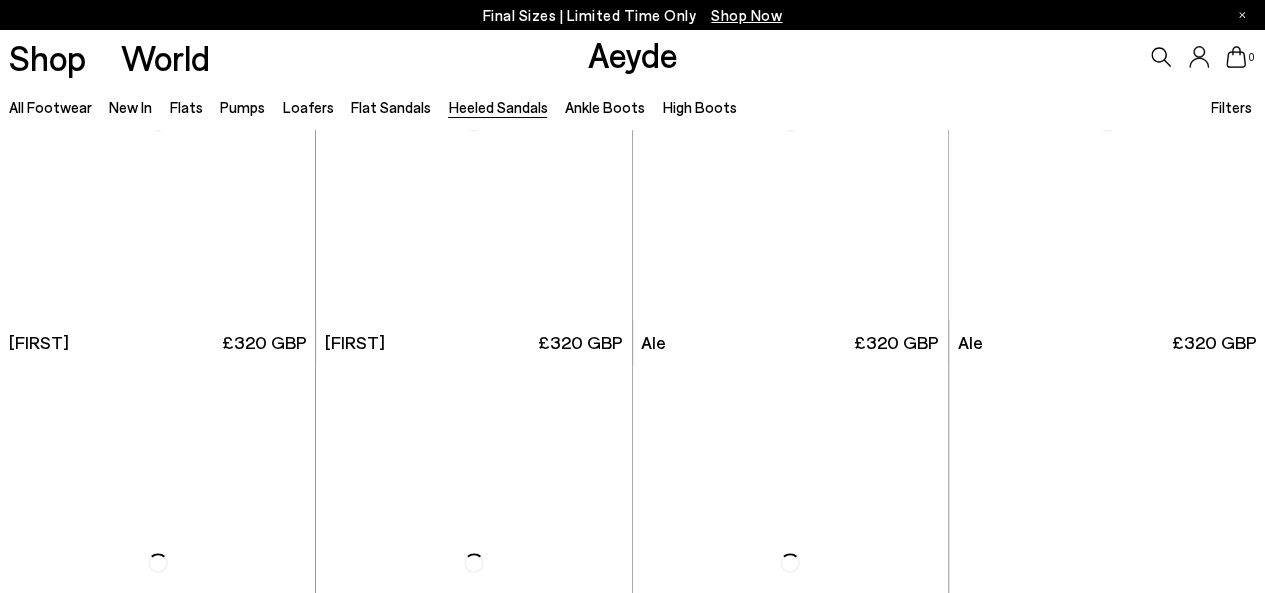 scroll, scrollTop: 3738, scrollLeft: 0, axis: vertical 